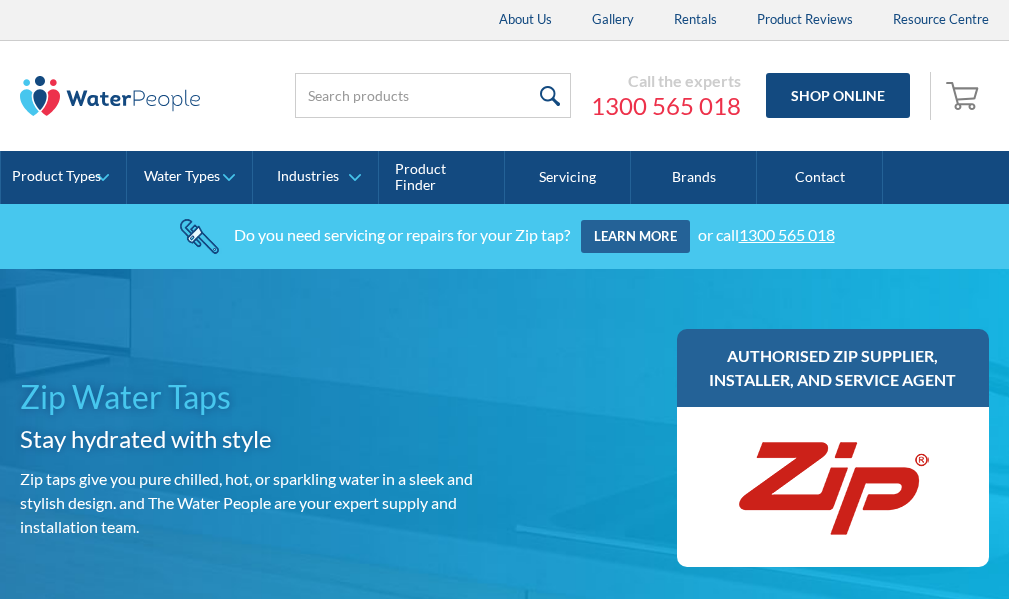 scroll, scrollTop: 4, scrollLeft: 0, axis: vertical 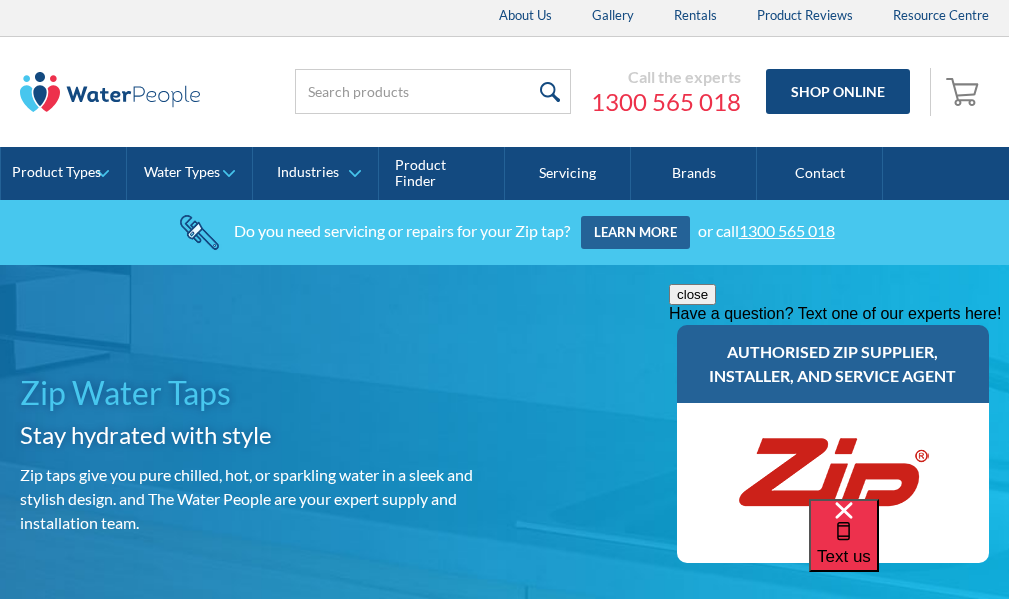 click on "Zip Water Taps Stay hydrated with style Zip taps give you pure chilled, hot, or sparkling water in a sleek and stylish design. and The Water People are your expert supply and installation team. Authorised Zip supplier, installer, and service agent" at bounding box center (504, 459) 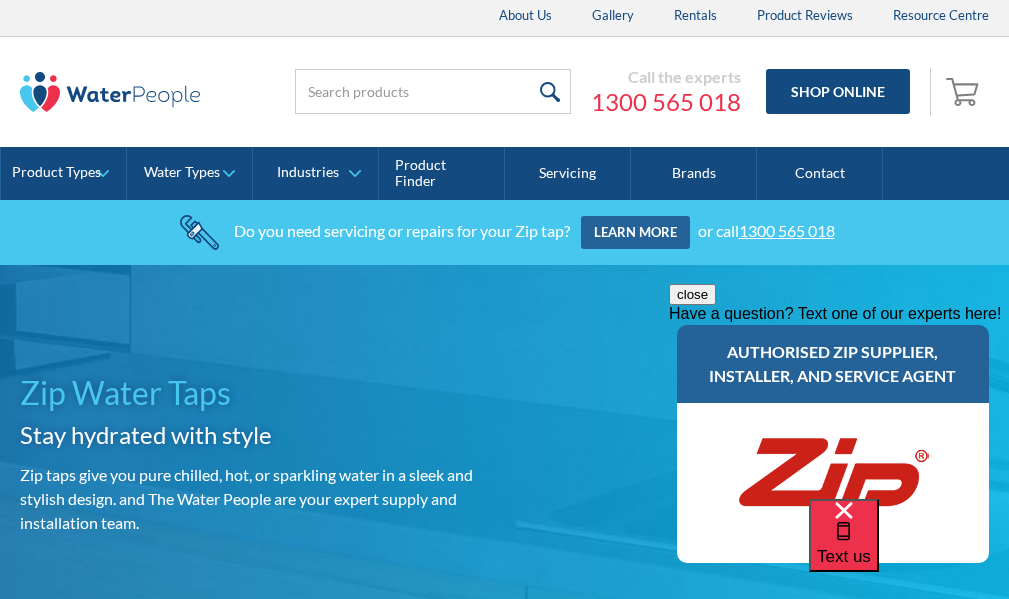 scroll, scrollTop: 0, scrollLeft: 0, axis: both 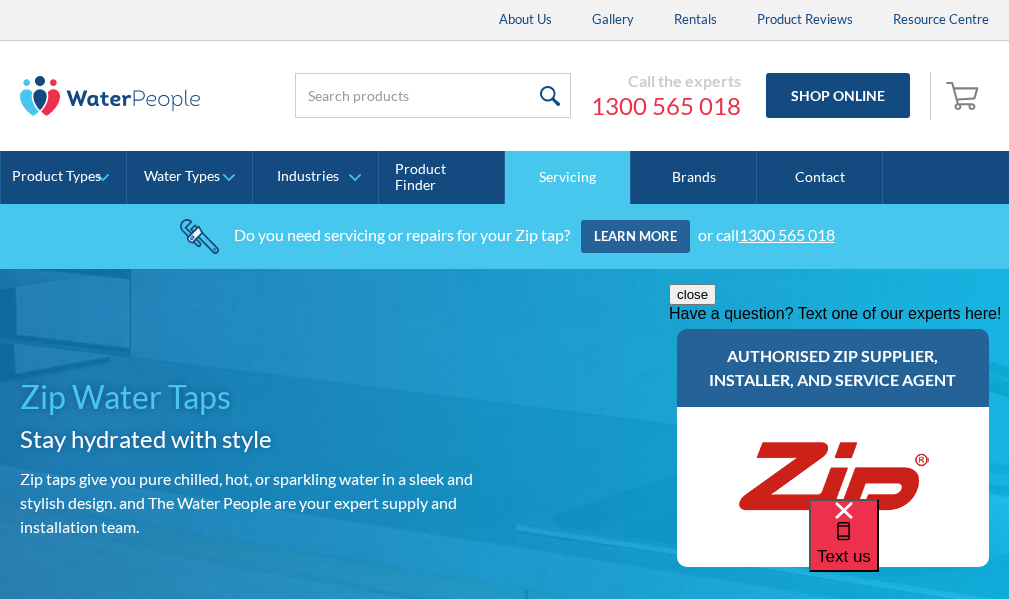 click on "Servicing" at bounding box center (568, 178) 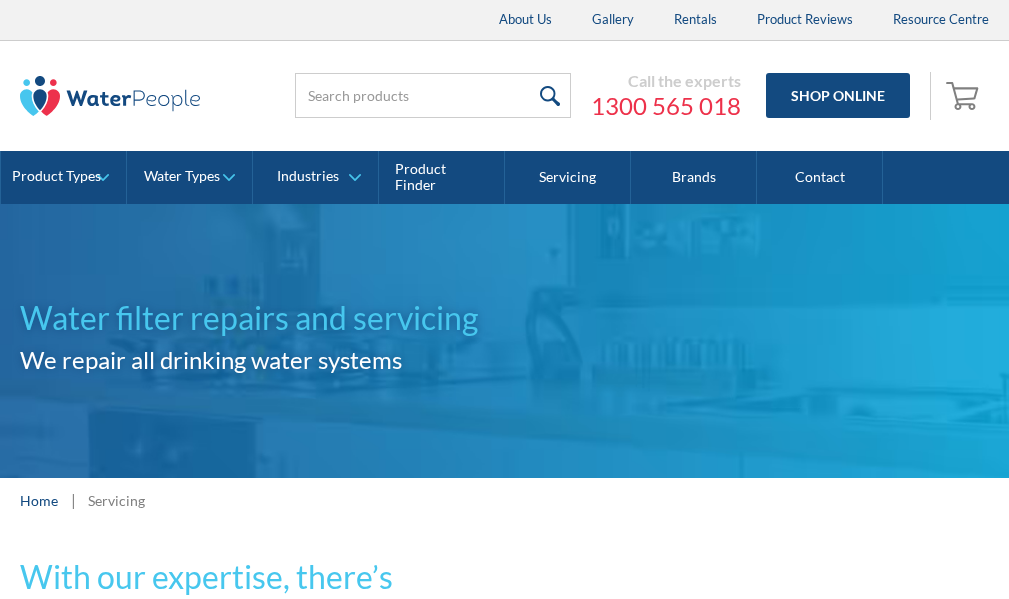 scroll, scrollTop: 0, scrollLeft: 0, axis: both 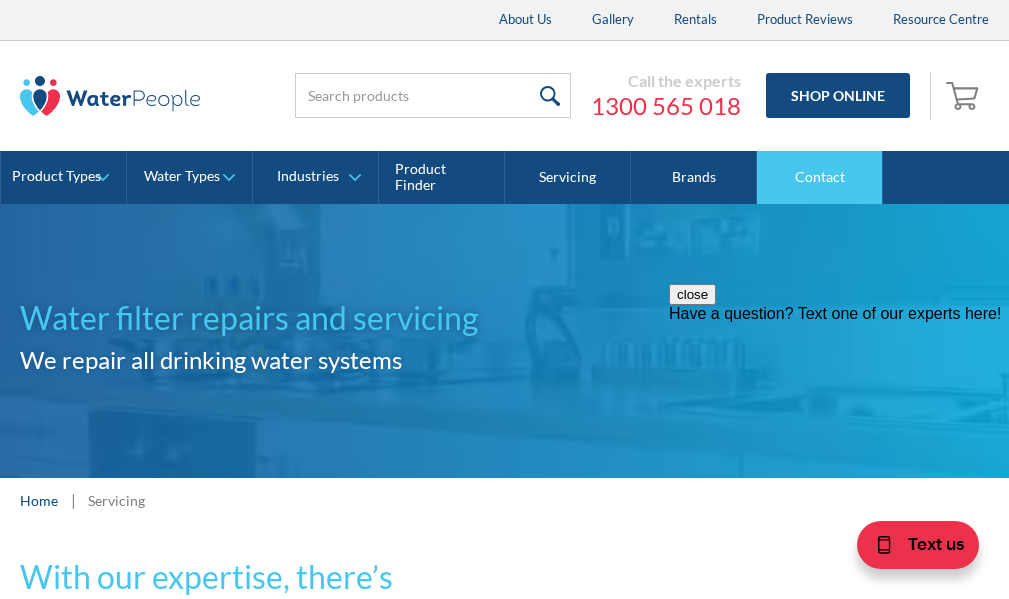 click on "Contact" at bounding box center (820, 178) 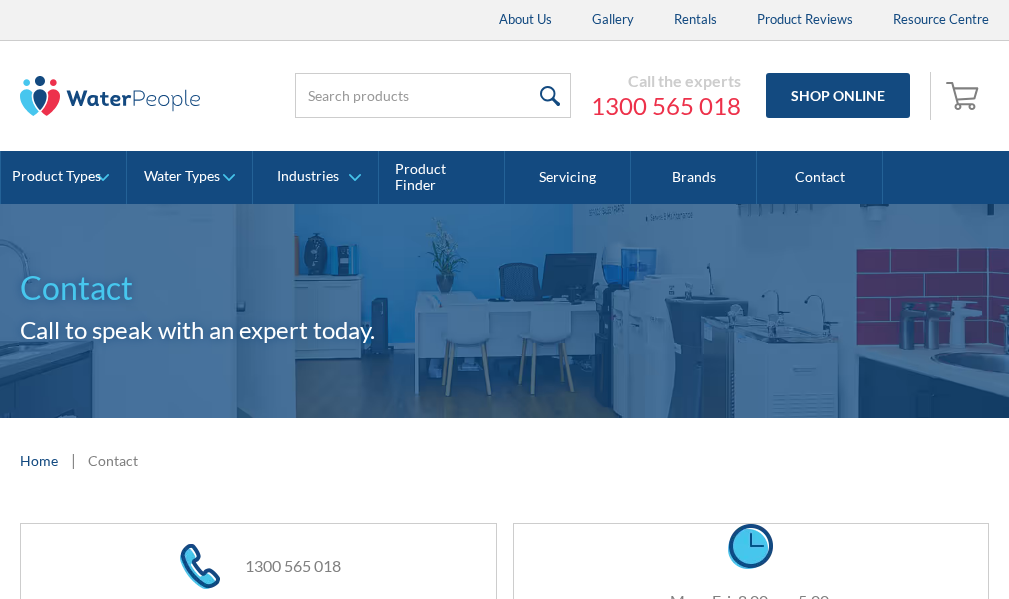 scroll, scrollTop: 0, scrollLeft: 0, axis: both 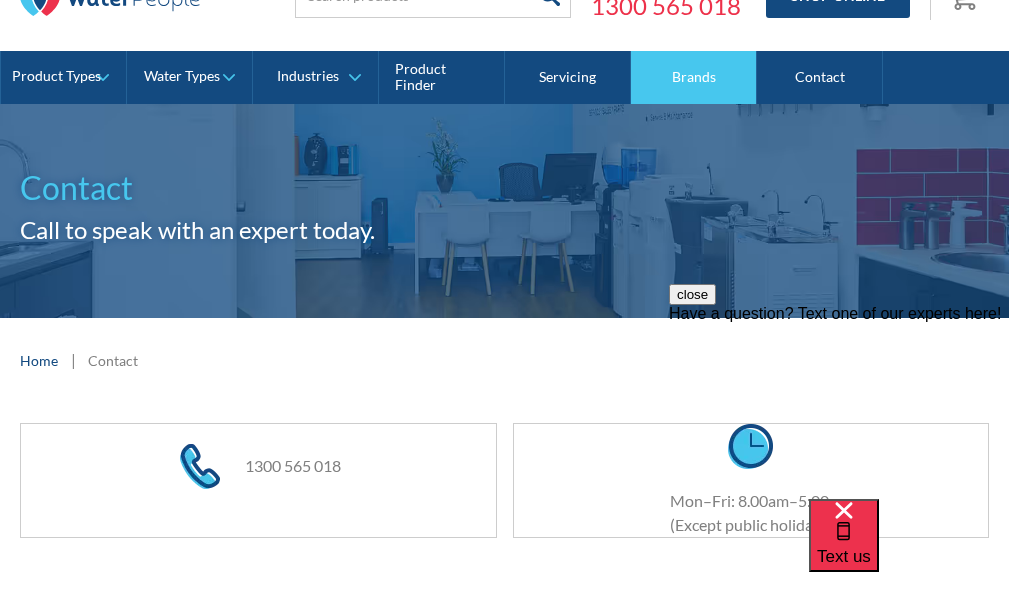 click on "Brands" at bounding box center (694, 78) 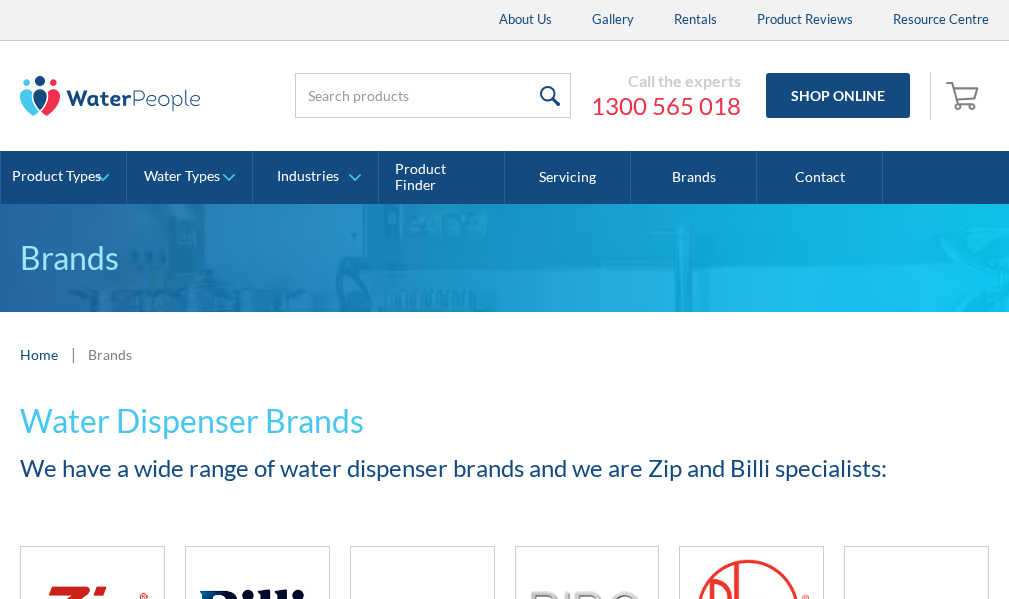scroll, scrollTop: 0, scrollLeft: 0, axis: both 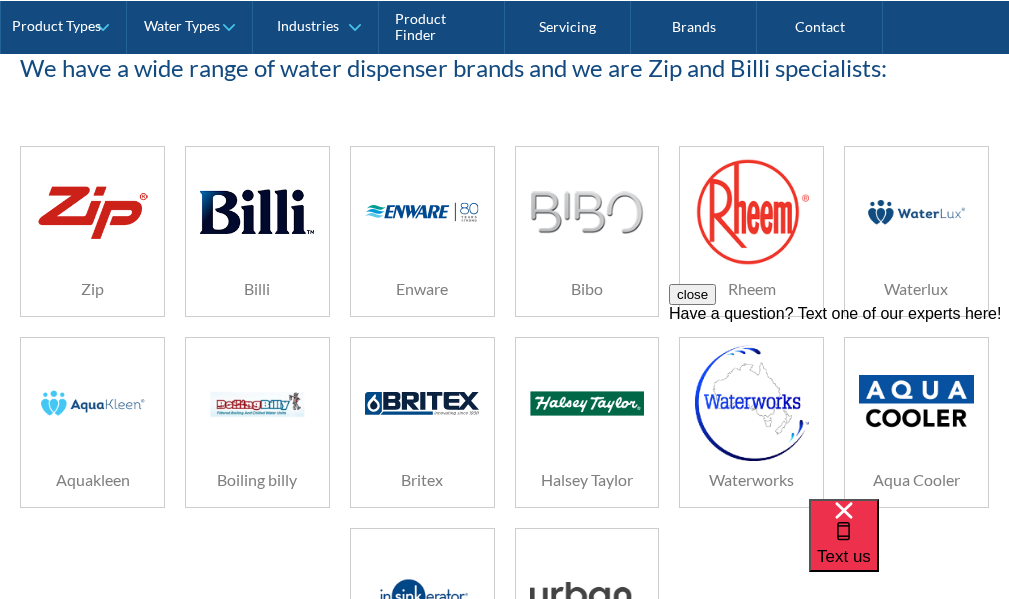 click at bounding box center [257, 212] 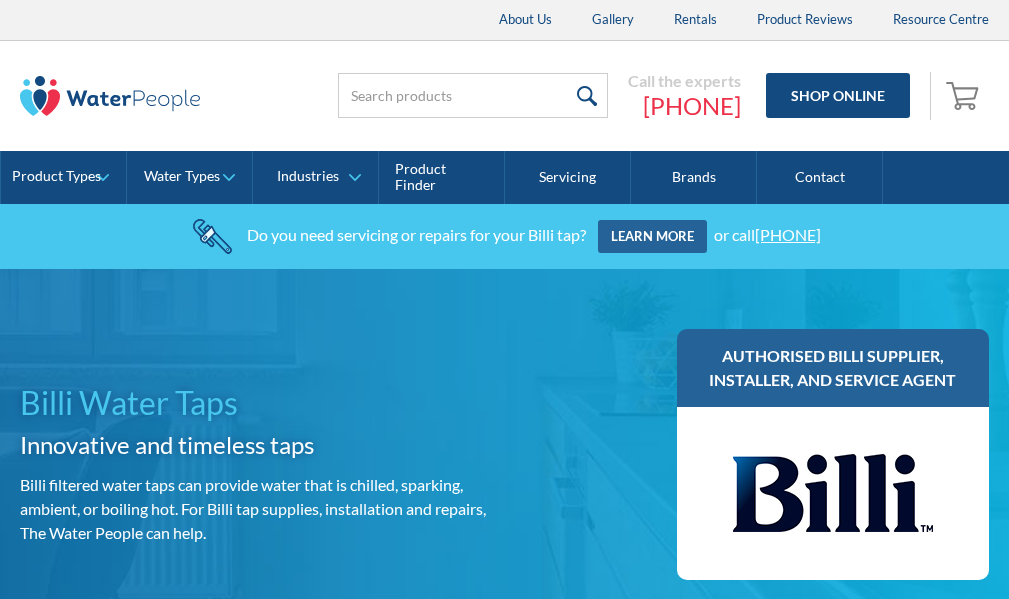 scroll, scrollTop: 0, scrollLeft: 0, axis: both 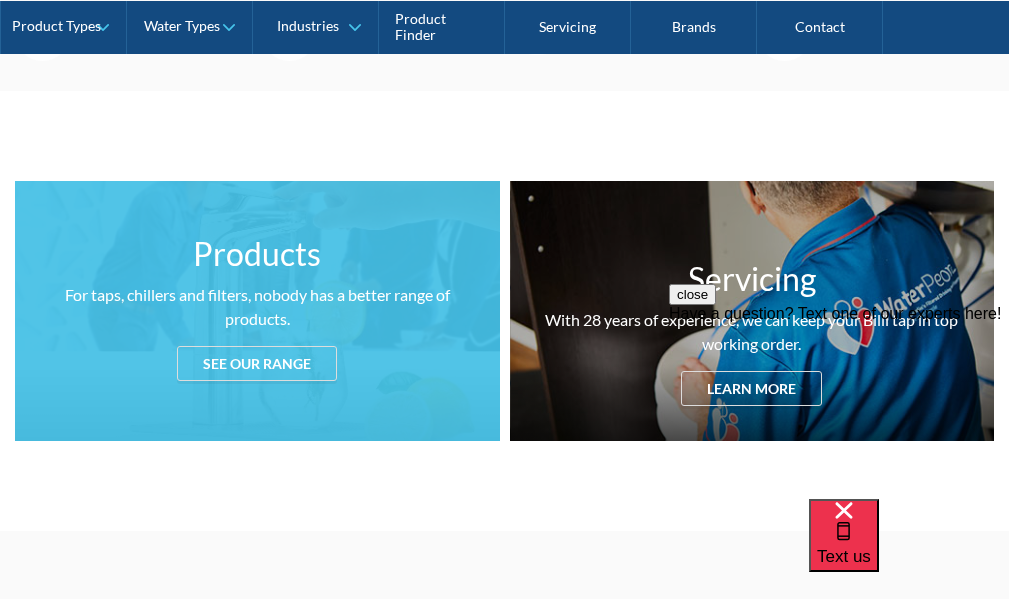 click on "See our range" at bounding box center [257, 363] 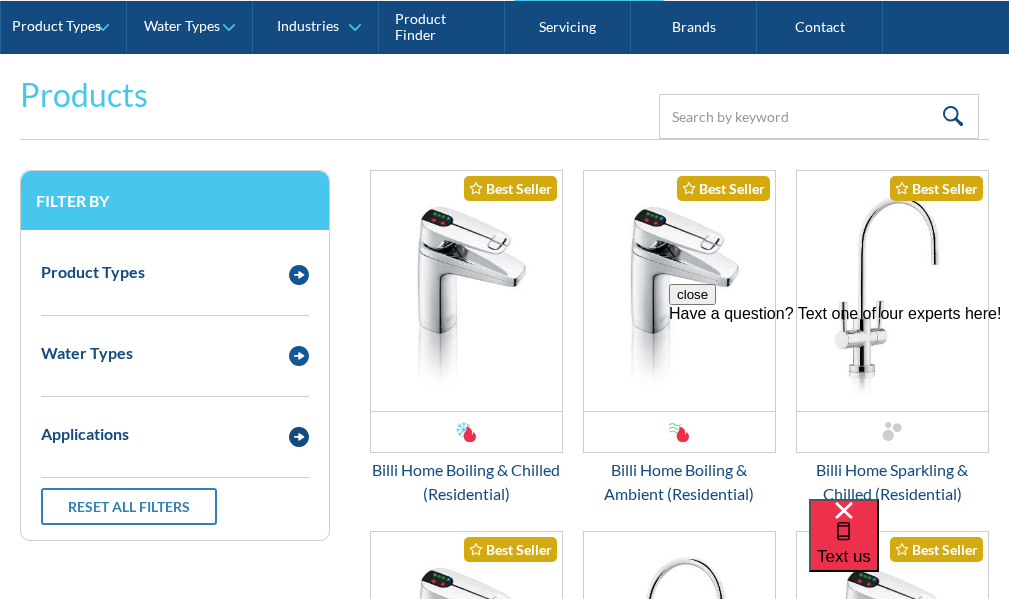 scroll, scrollTop: 2716, scrollLeft: 0, axis: vertical 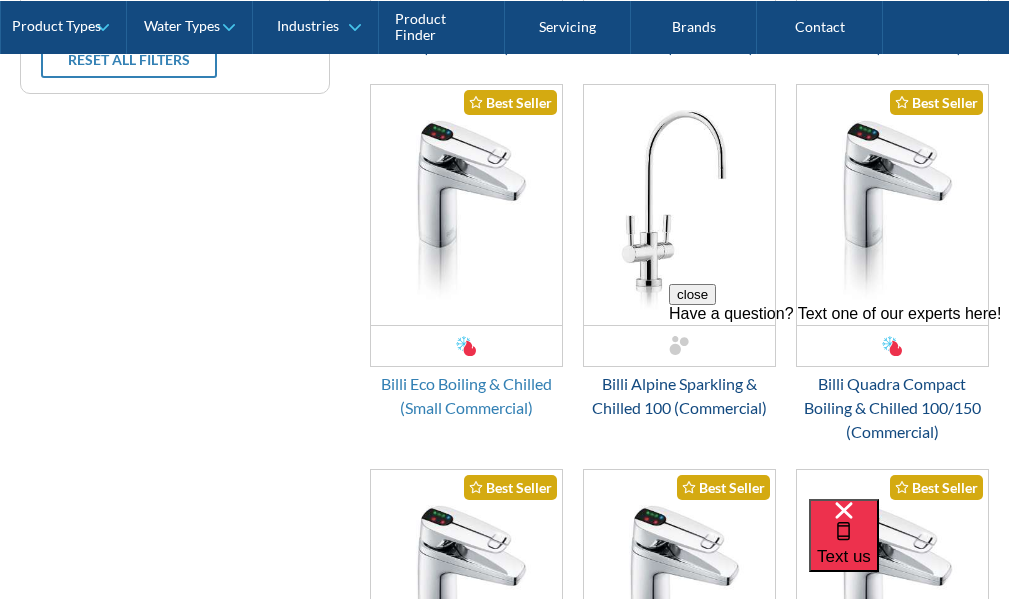 click on "Billi Eco Boiling & Chilled (Small Commercial)" at bounding box center (466, 396) 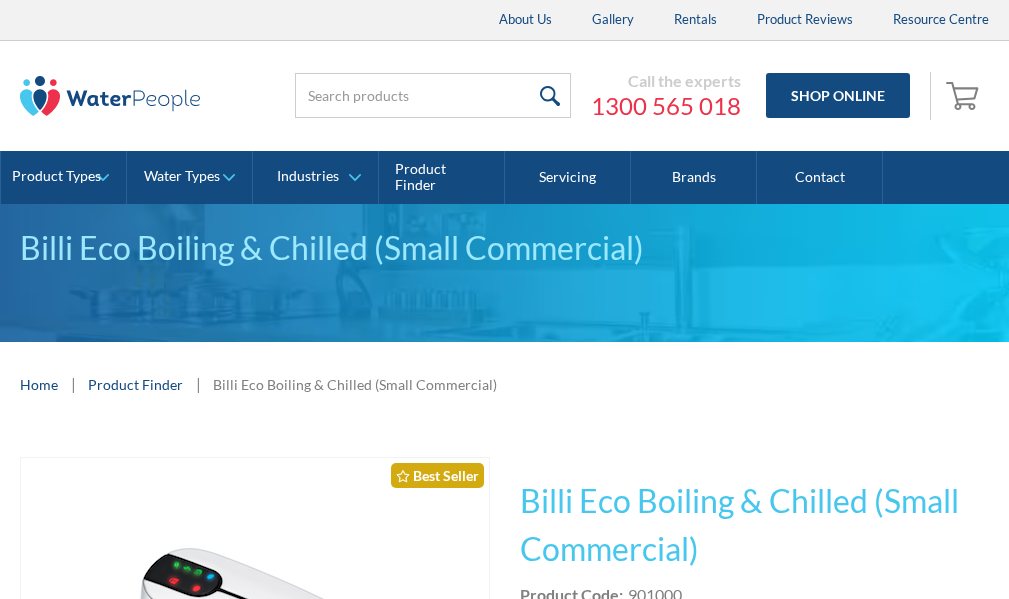 scroll, scrollTop: 0, scrollLeft: 0, axis: both 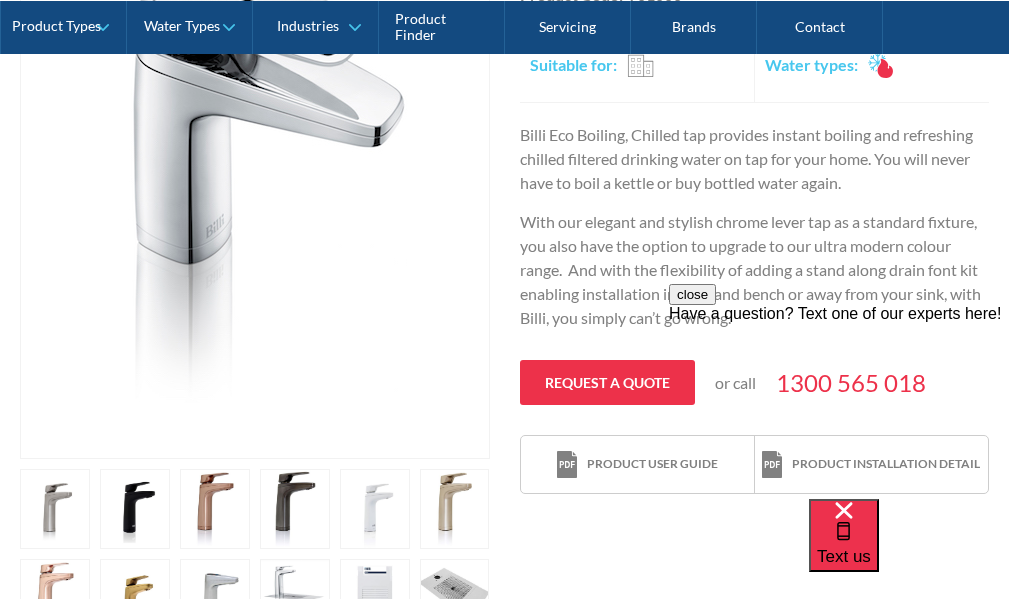 click at bounding box center (55, 509) 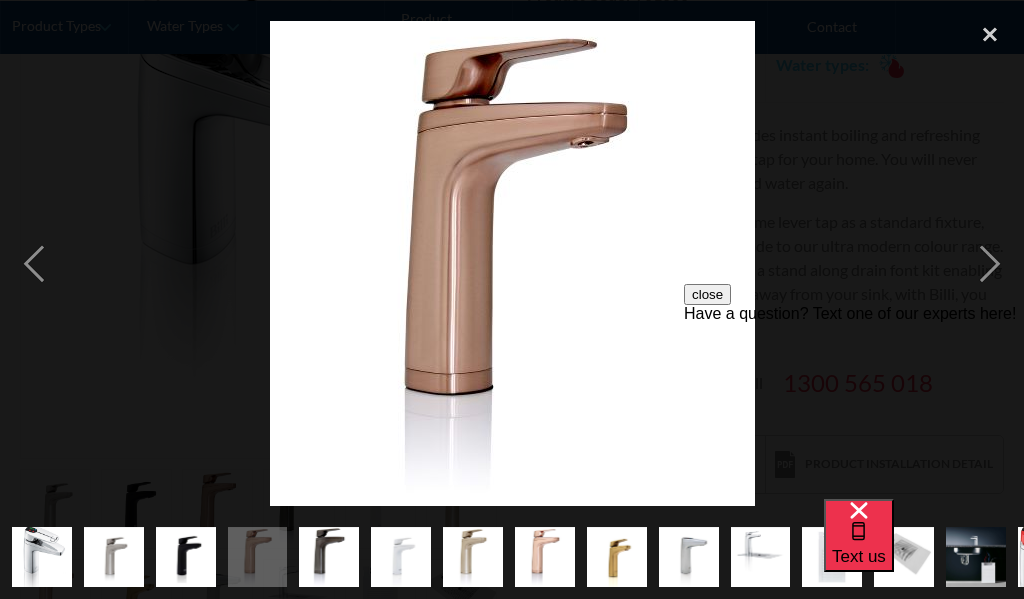 click at bounding box center [114, 557] 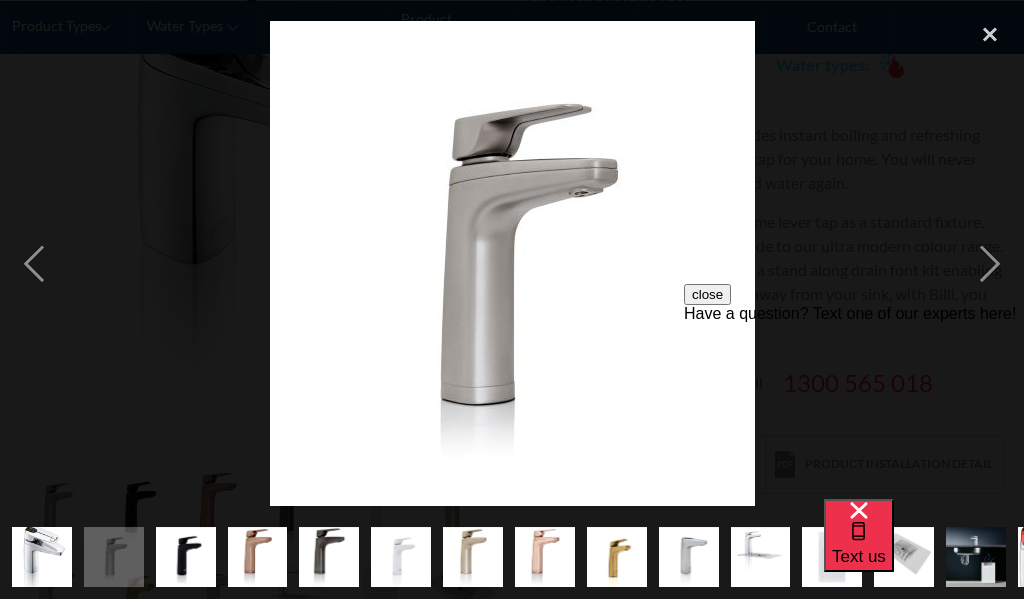 click at bounding box center (42, 557) 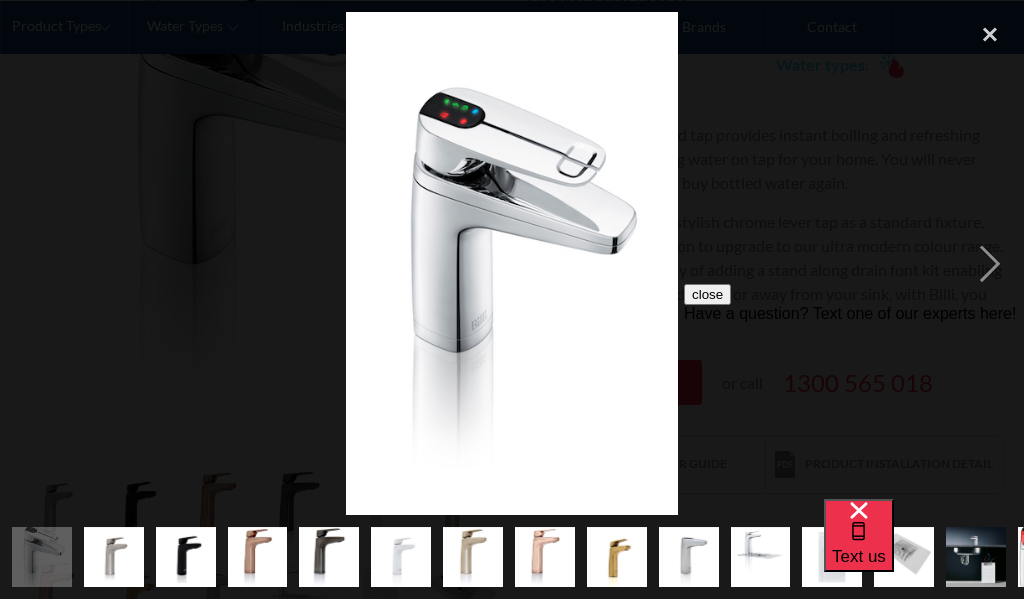 click at bounding box center (114, 557) 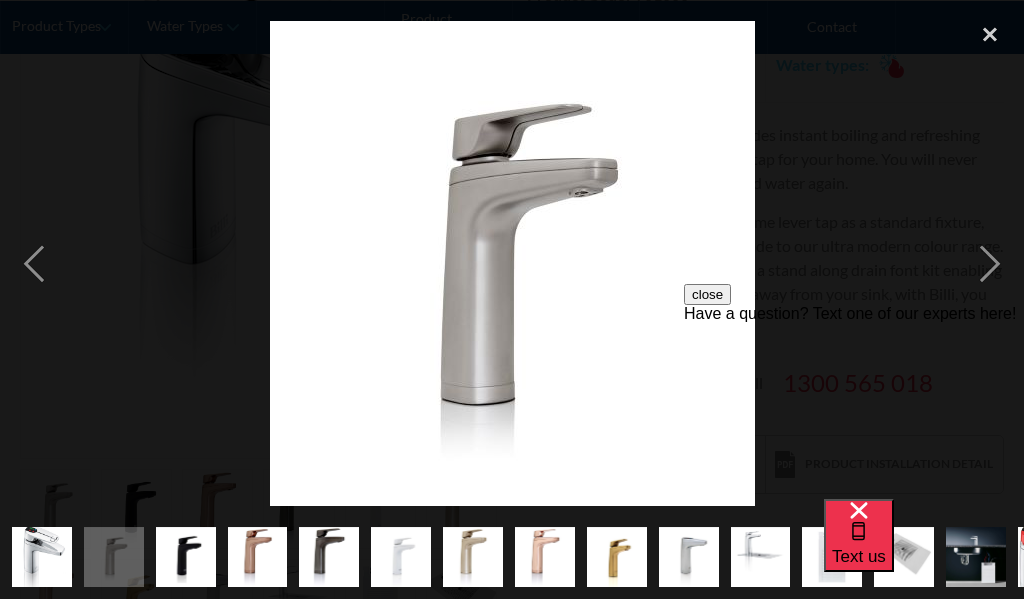 click at bounding box center (186, 557) 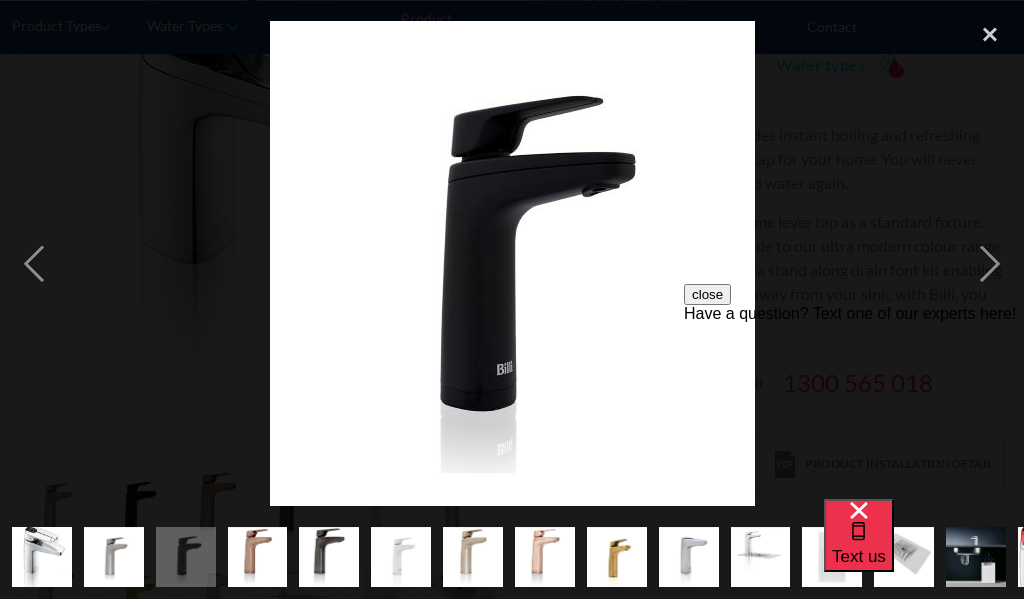 click at bounding box center [258, 557] 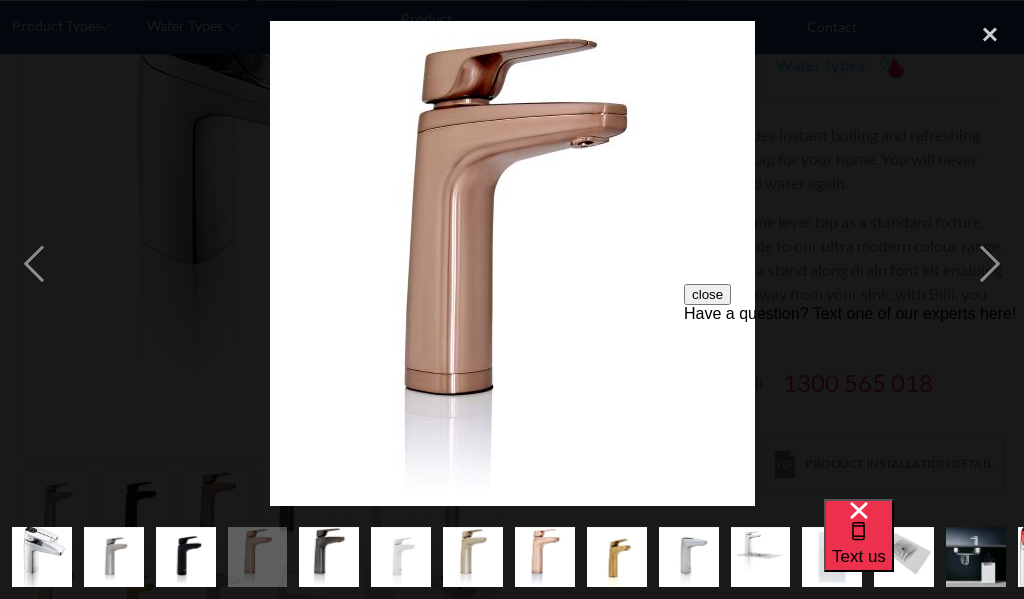 click at bounding box center (329, 557) 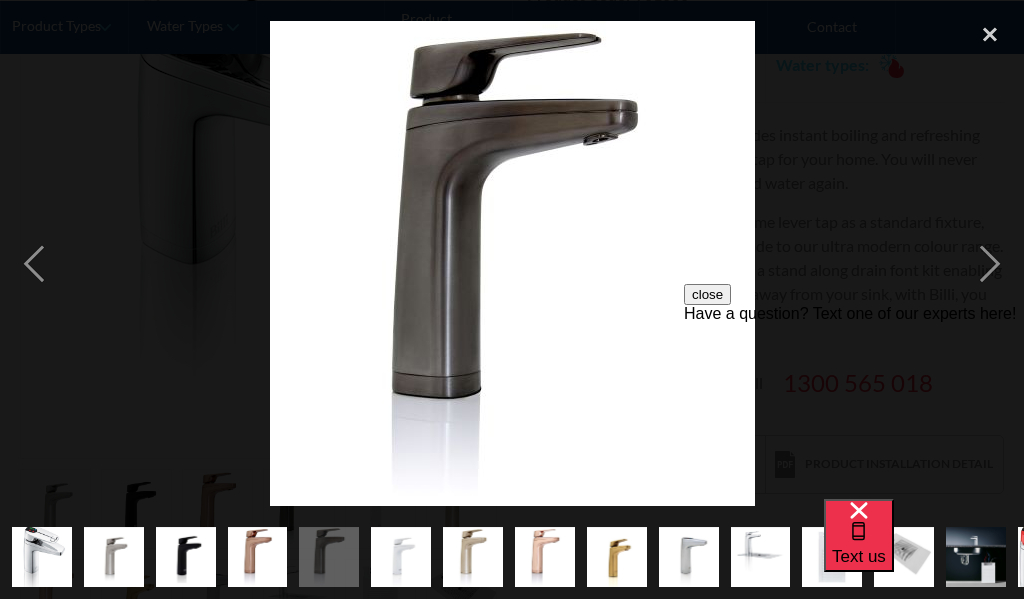 click at bounding box center [401, 557] 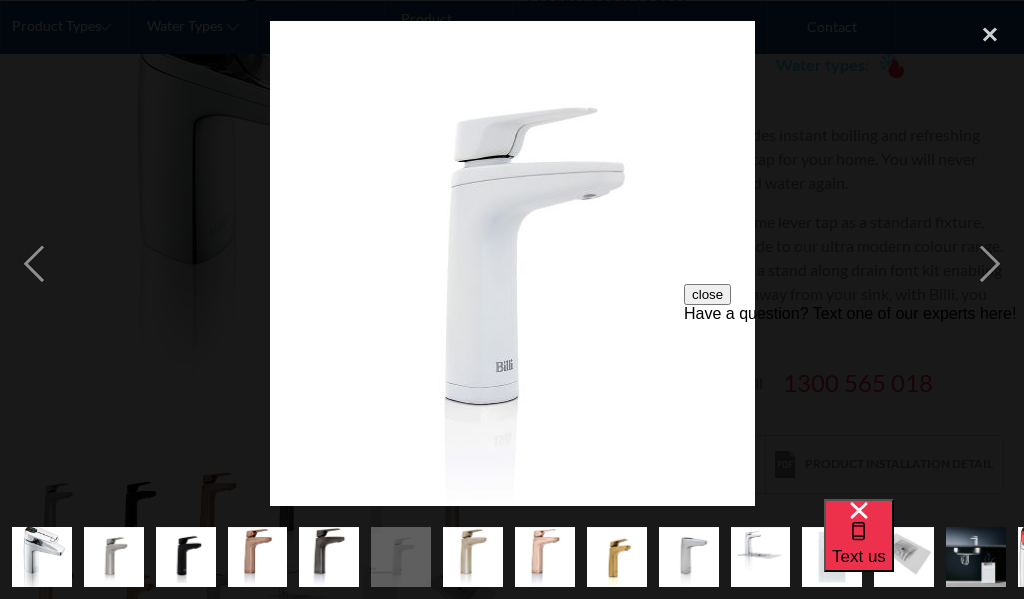 click at bounding box center [473, 557] 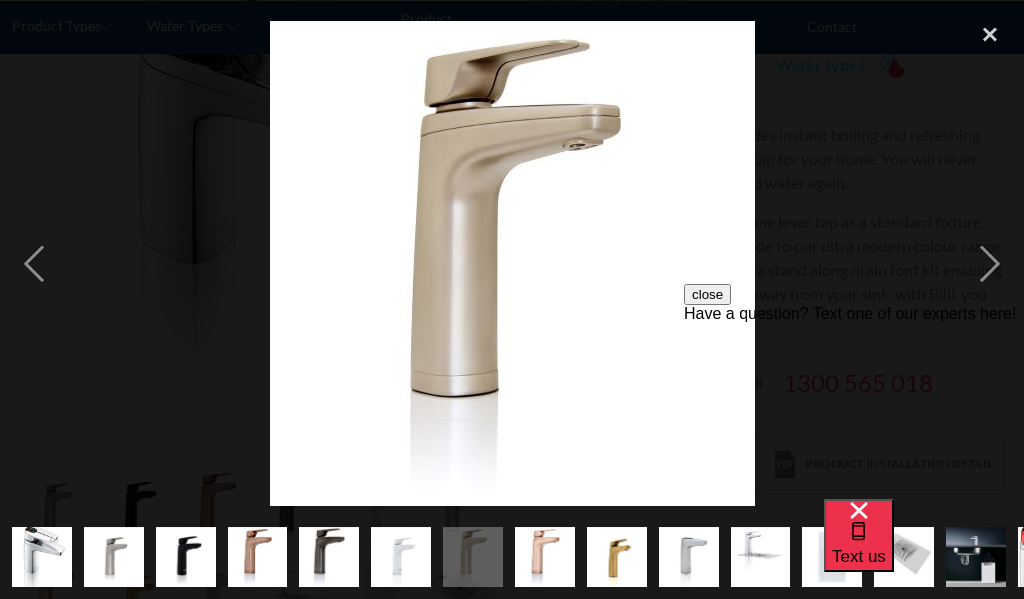 click at bounding box center (545, 557) 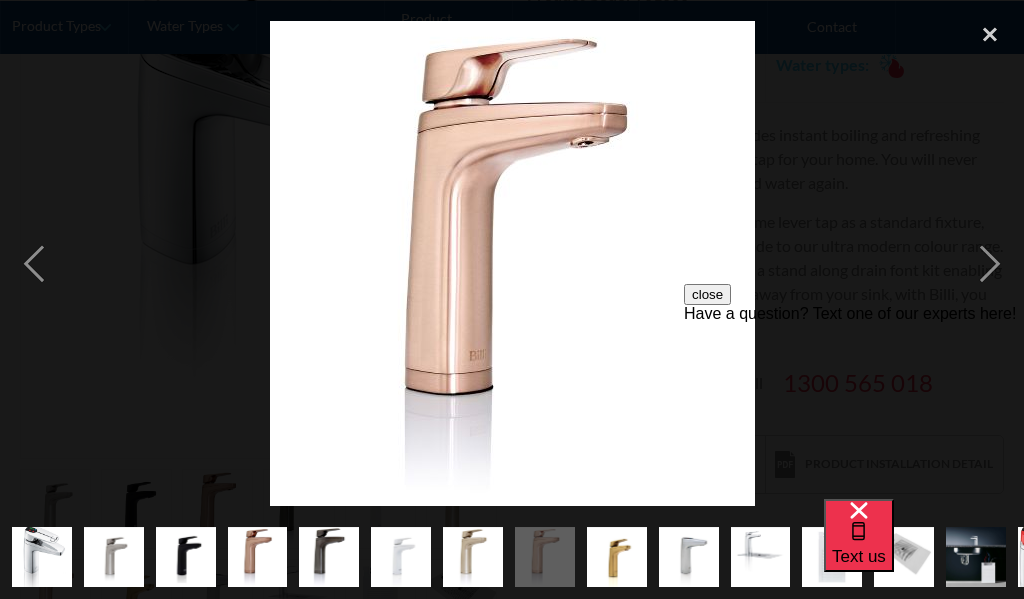 click at bounding box center [617, 557] 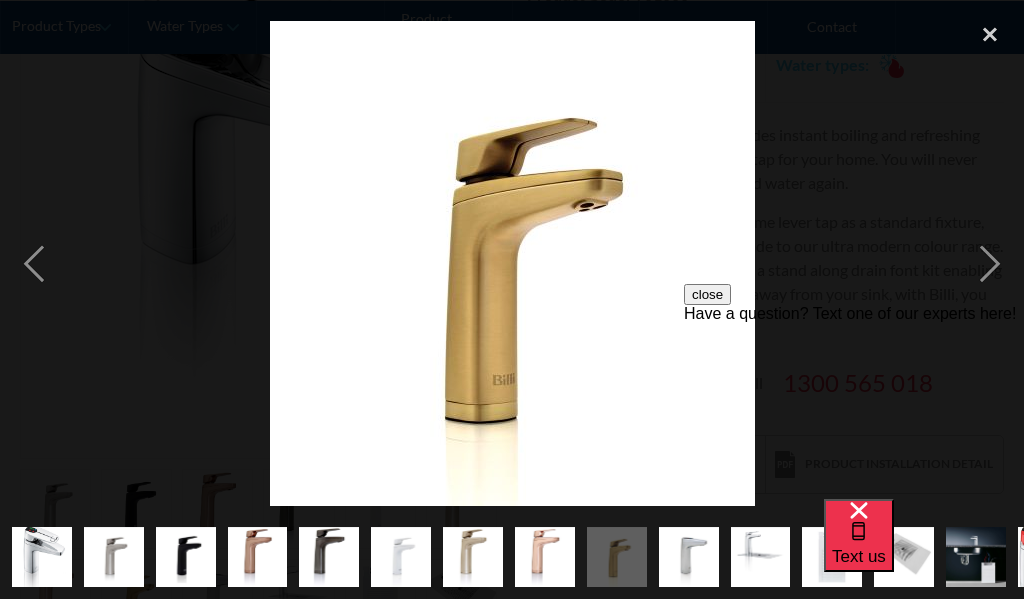 click at bounding box center [689, 557] 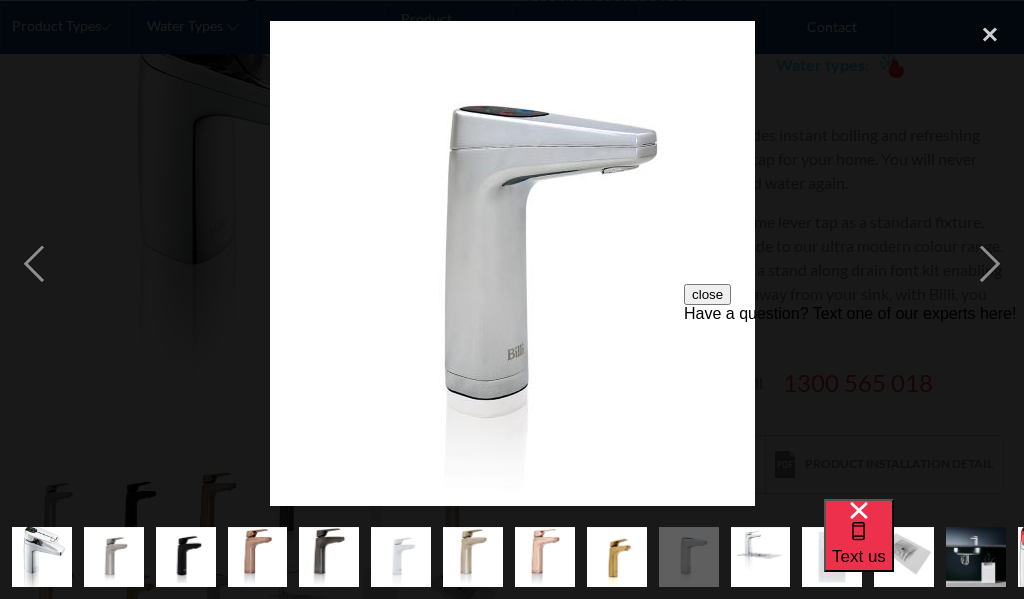 click at bounding box center [761, 557] 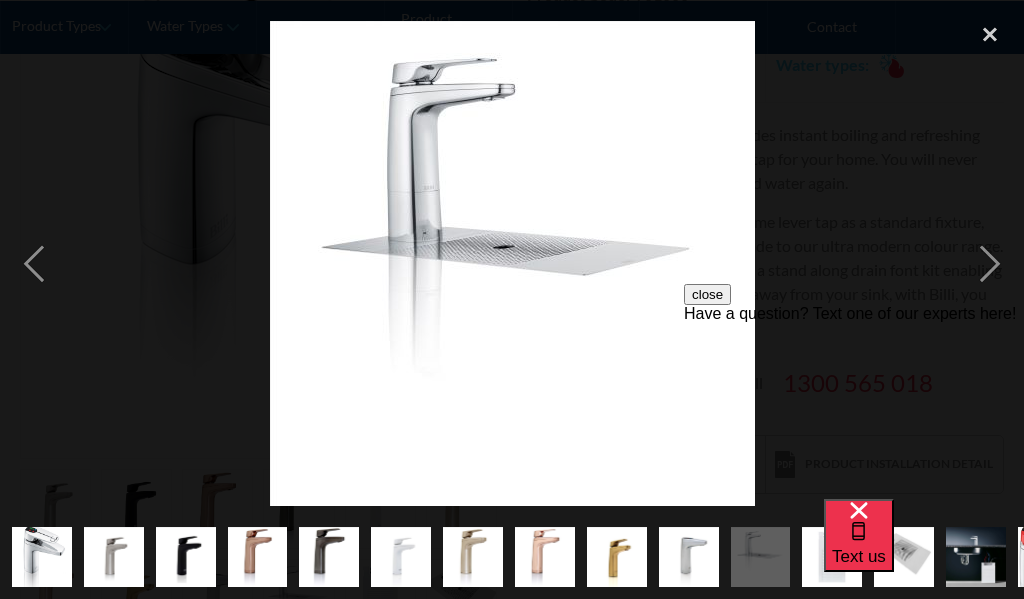 click at bounding box center [832, 557] 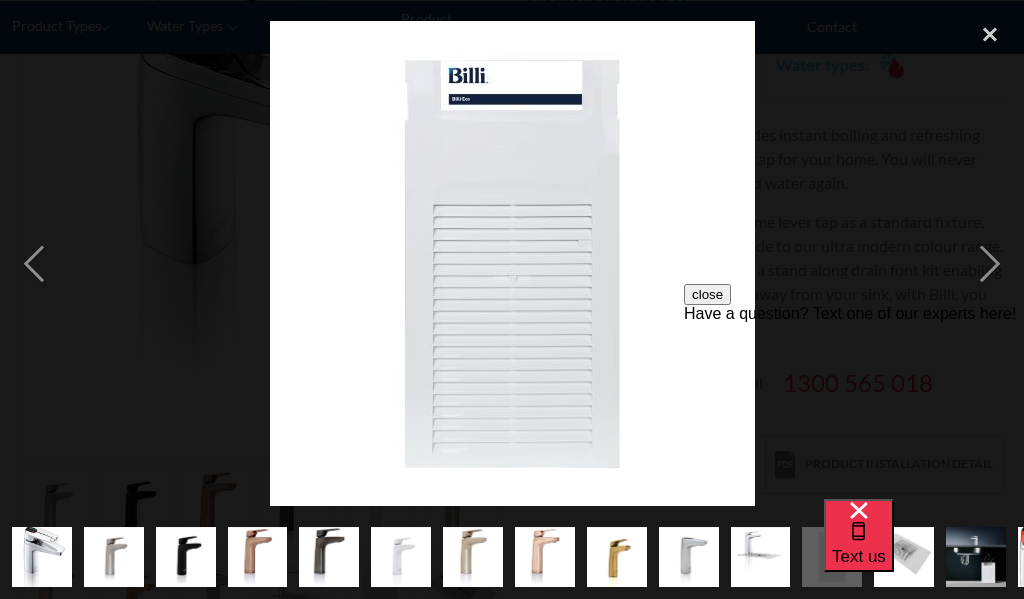 click at bounding box center (42, 557) 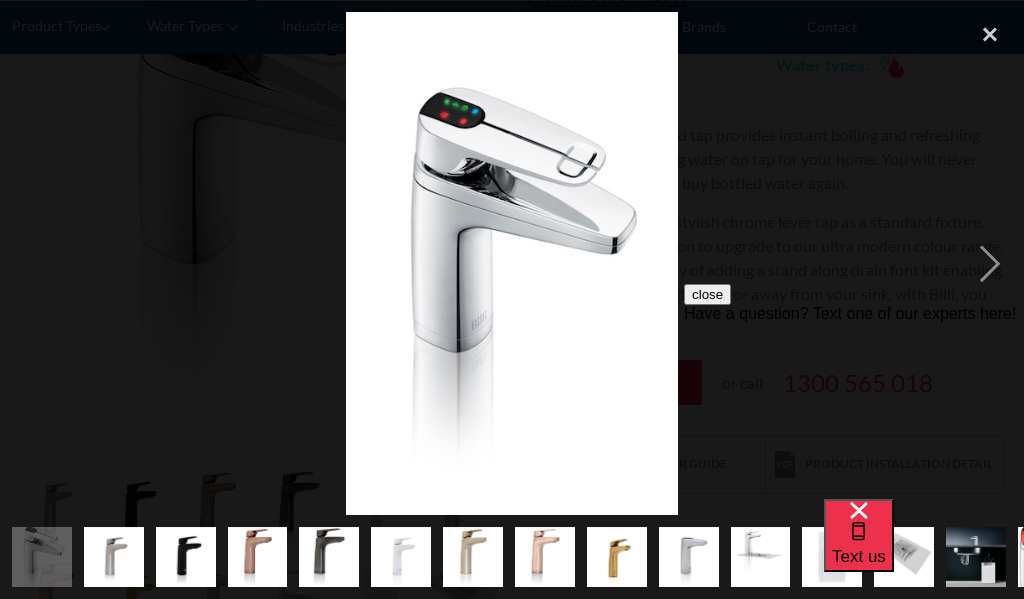 click at bounding box center [114, 557] 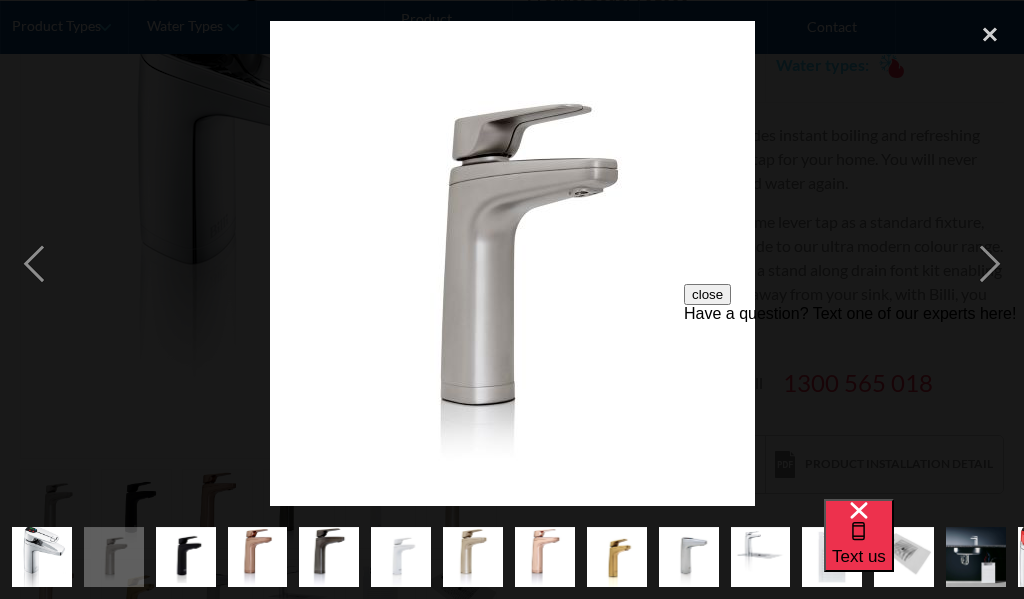 click at bounding box center (42, 557) 